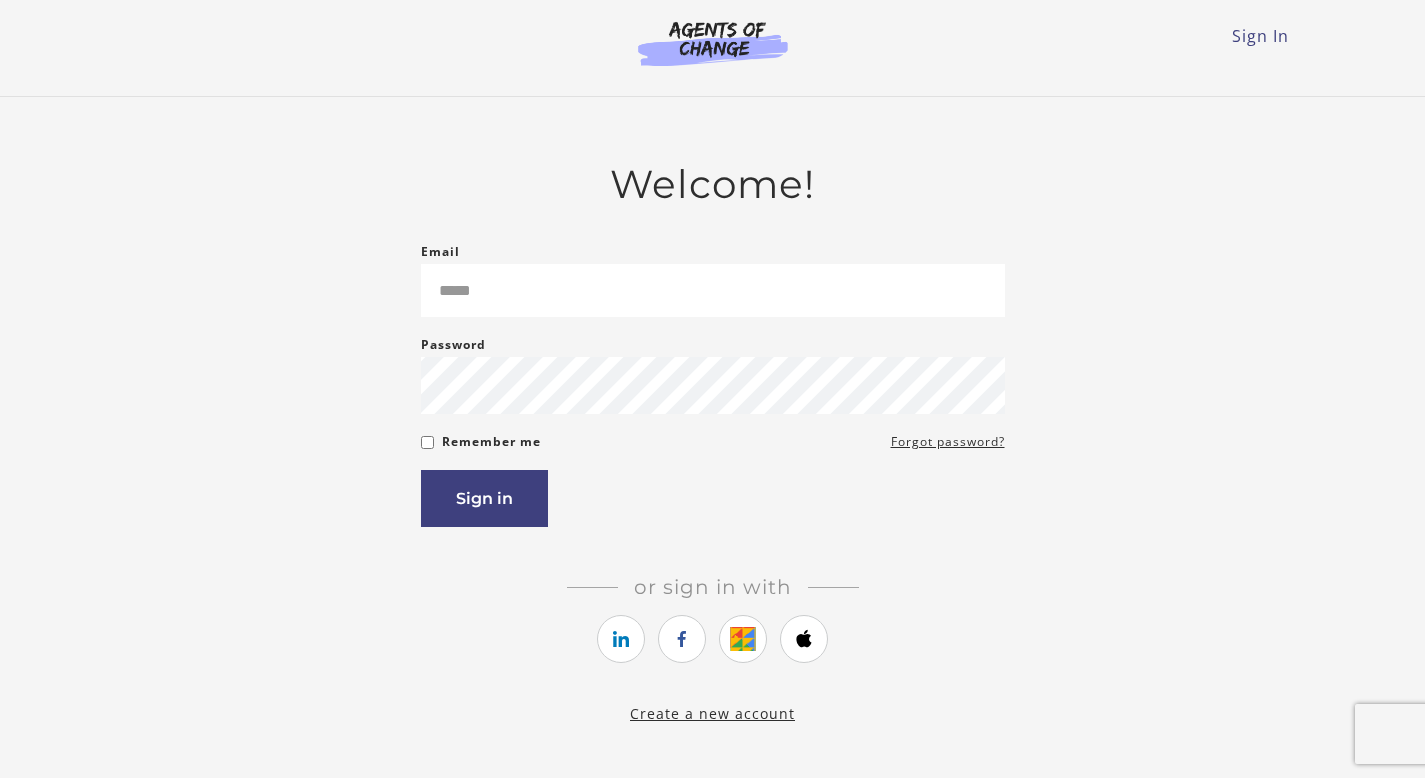 scroll, scrollTop: 0, scrollLeft: 0, axis: both 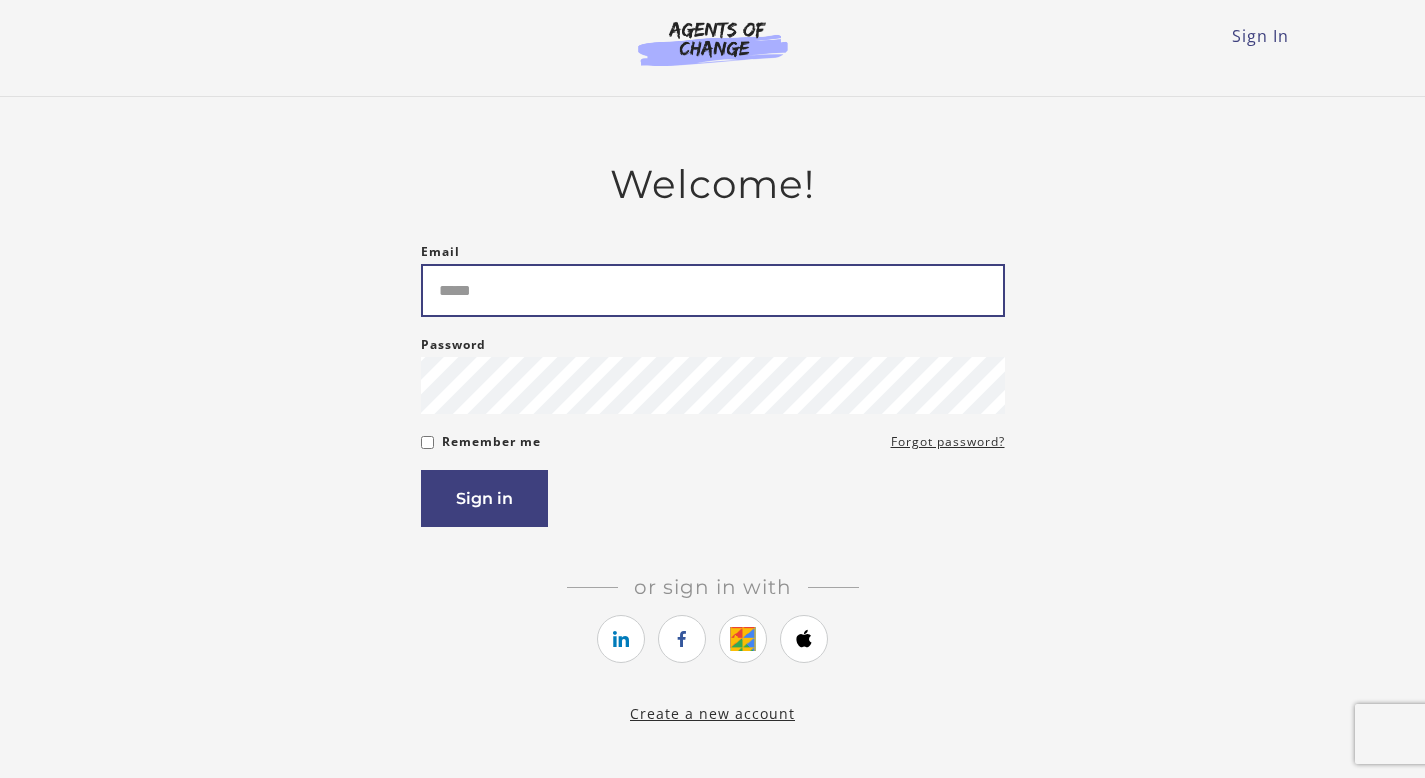 click on "Email" at bounding box center [713, 290] 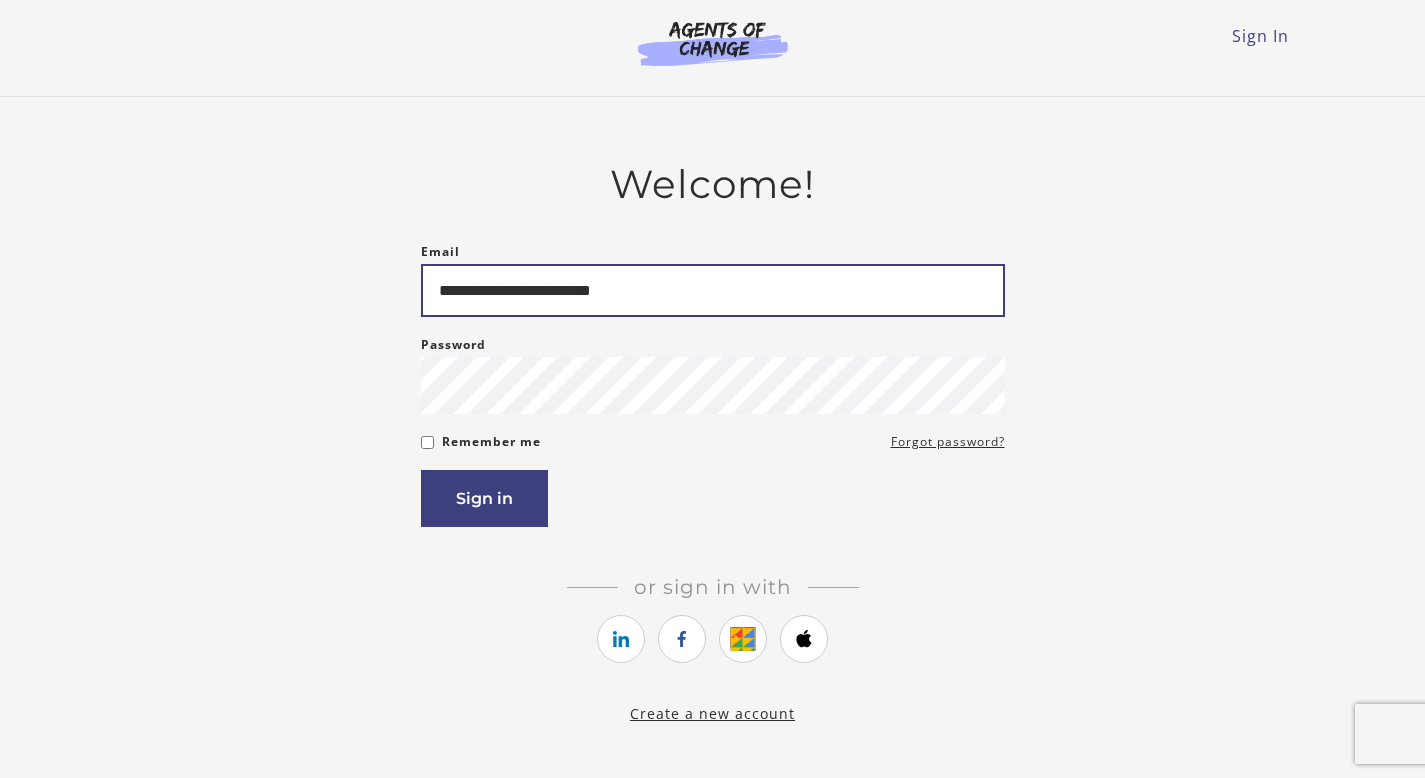 type on "**********" 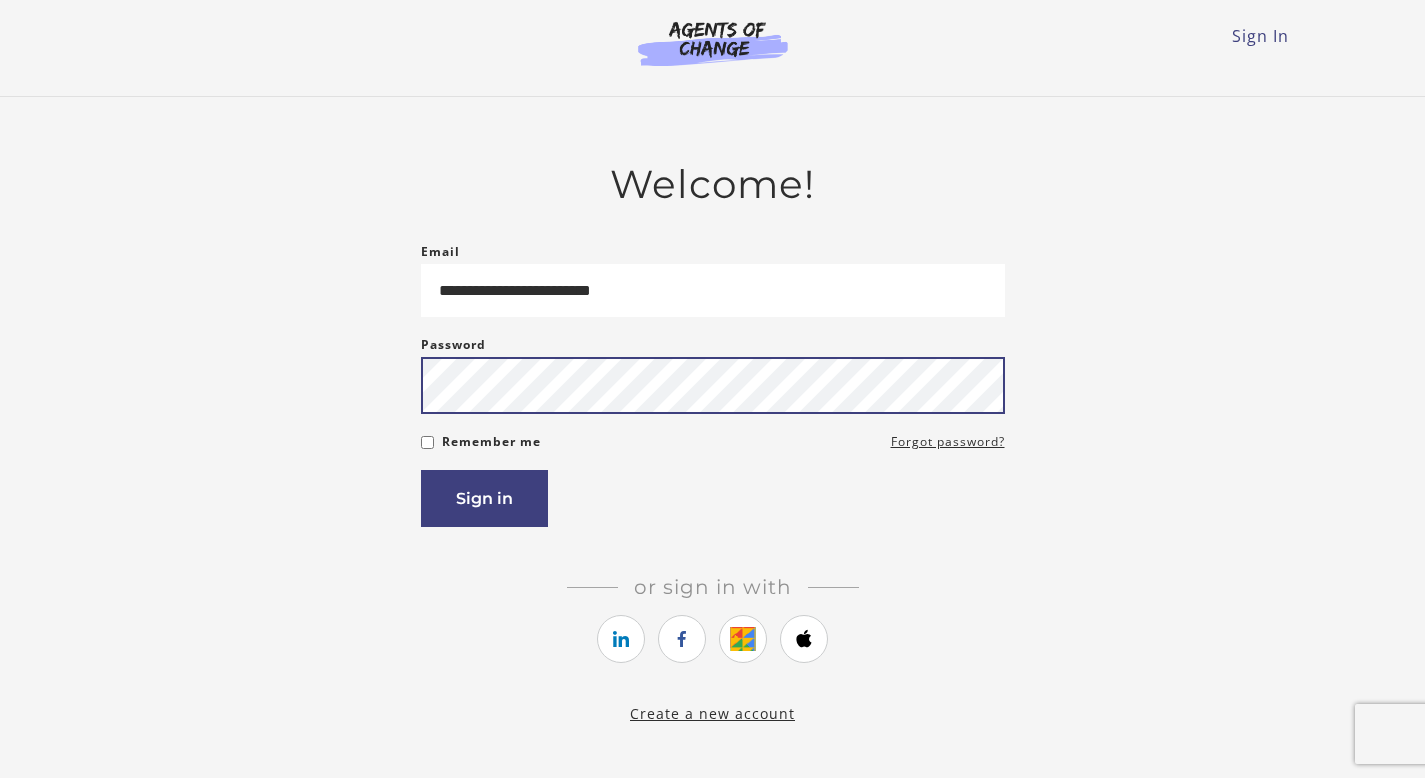 click on "Sign in" at bounding box center [484, 498] 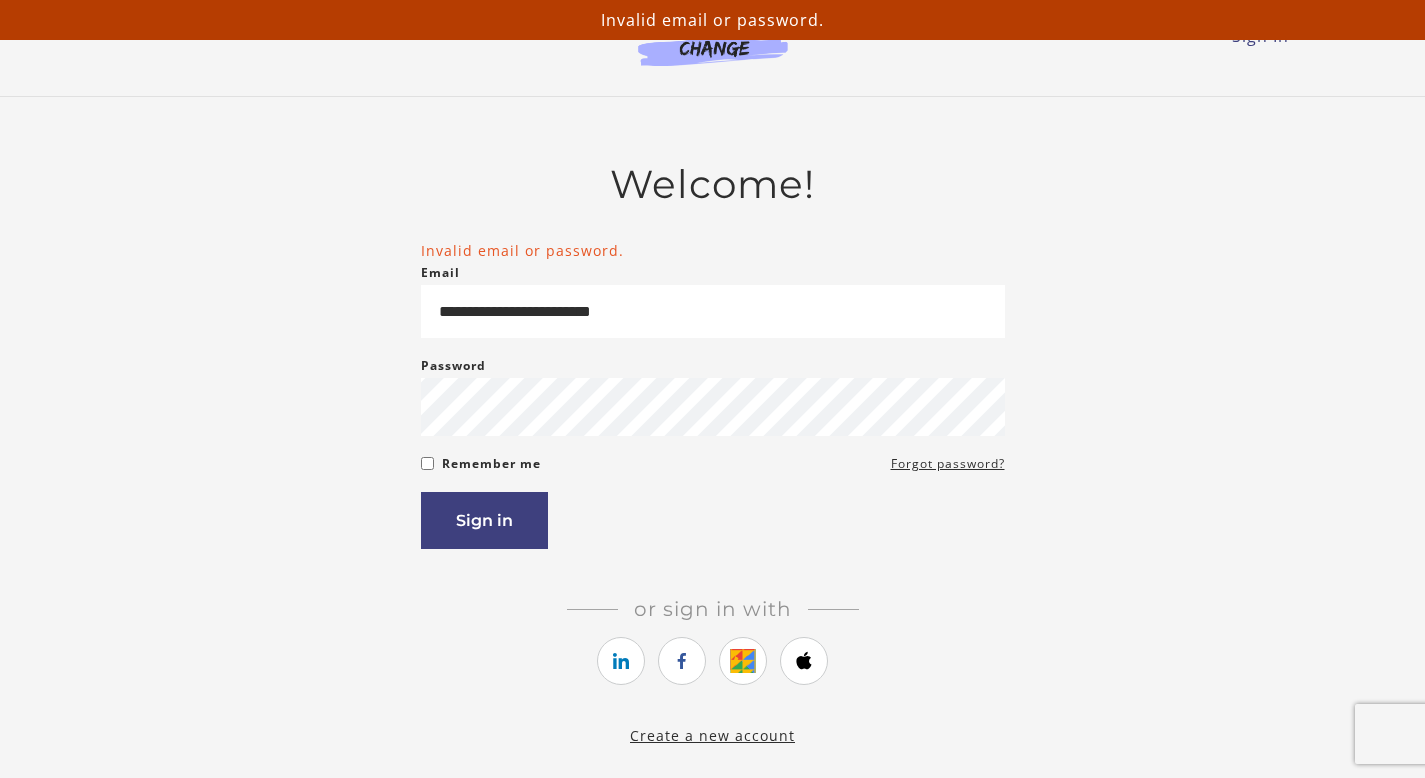 scroll, scrollTop: 0, scrollLeft: 0, axis: both 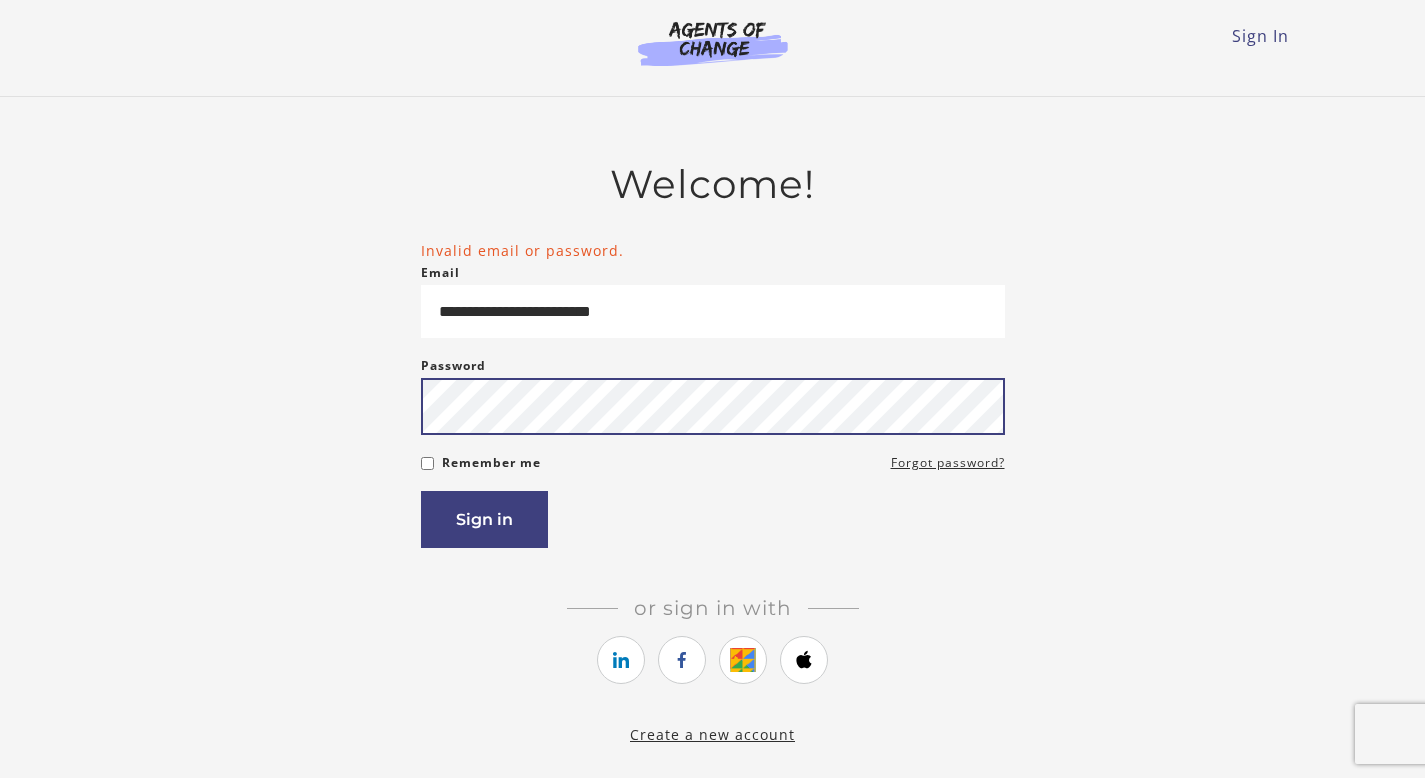 click on "Sign in" at bounding box center (484, 519) 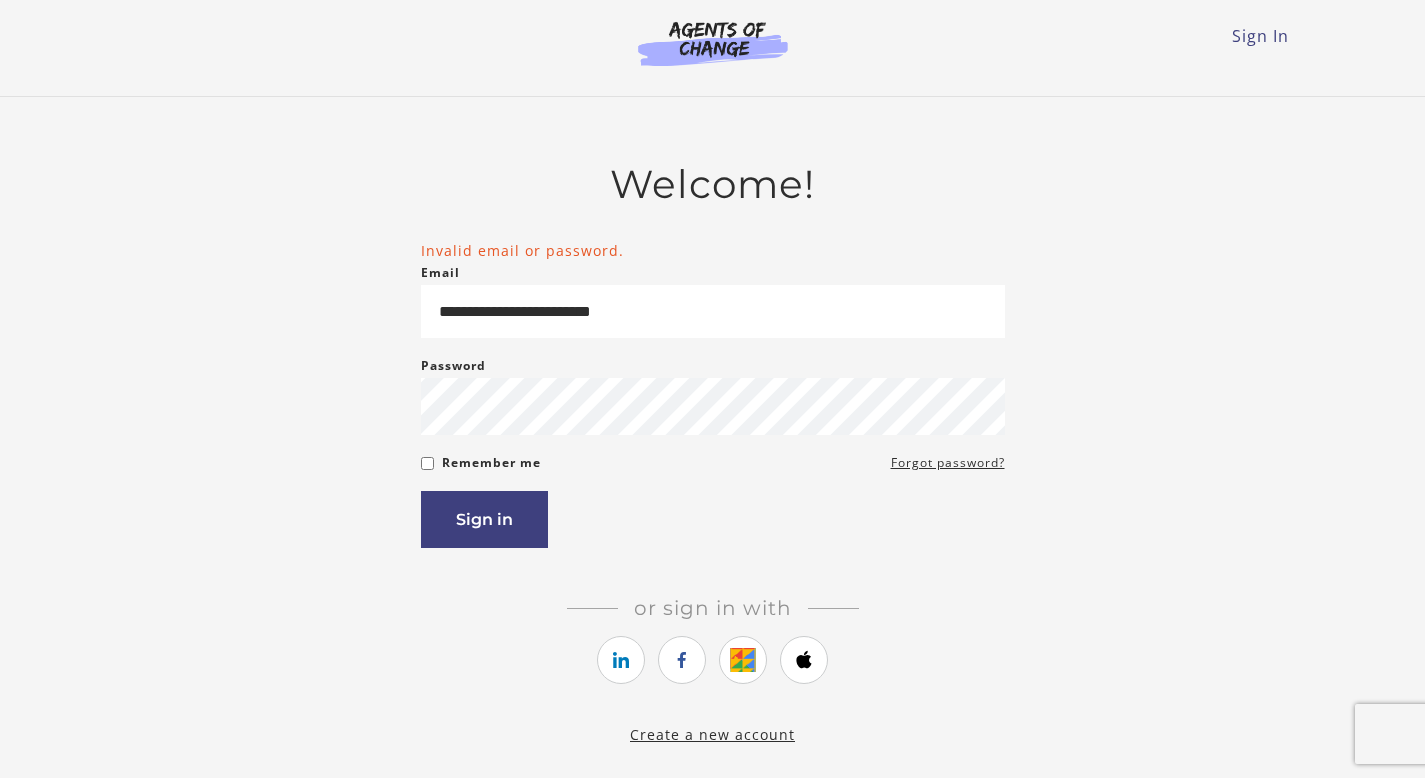 scroll, scrollTop: 0, scrollLeft: 0, axis: both 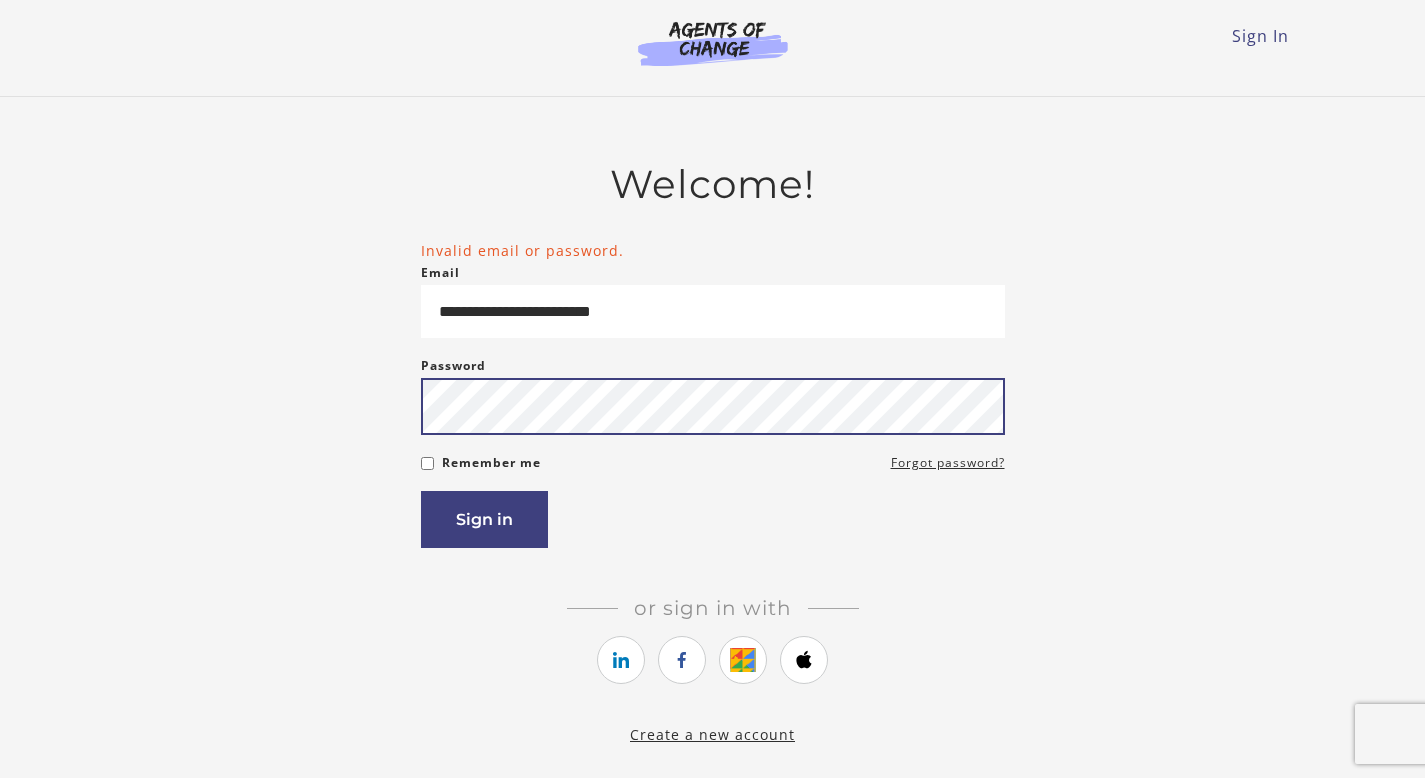 click on "Sign in" at bounding box center (484, 519) 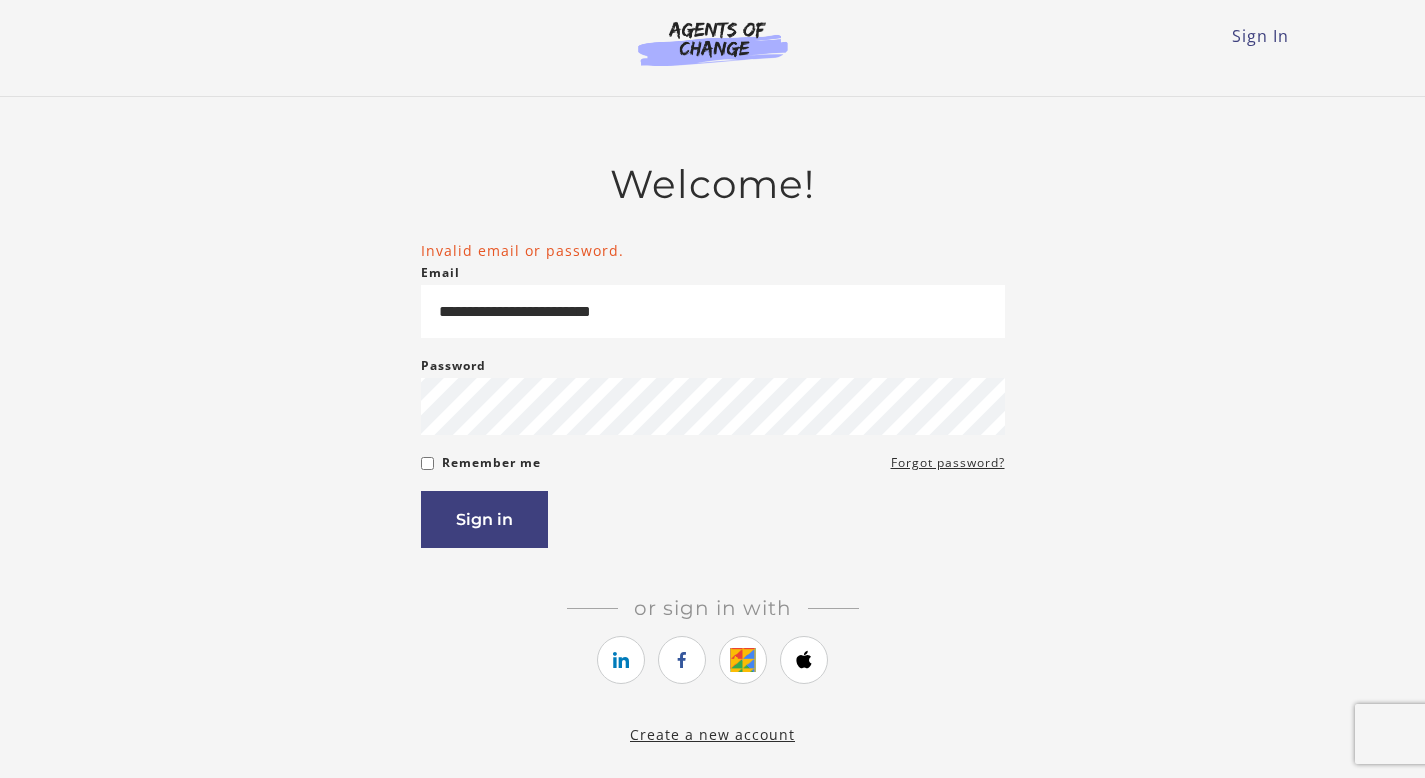 scroll, scrollTop: 0, scrollLeft: 0, axis: both 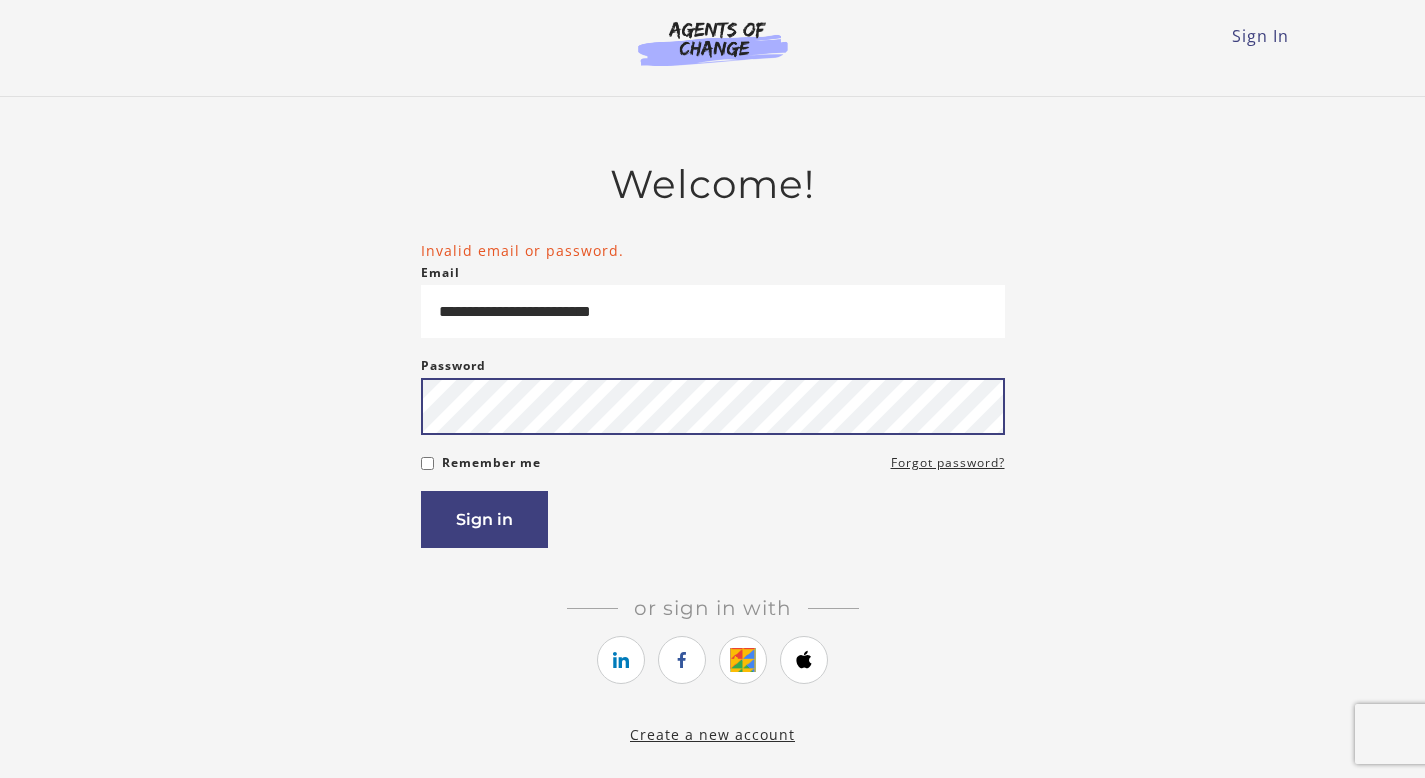 click on "Sign in" at bounding box center [484, 519] 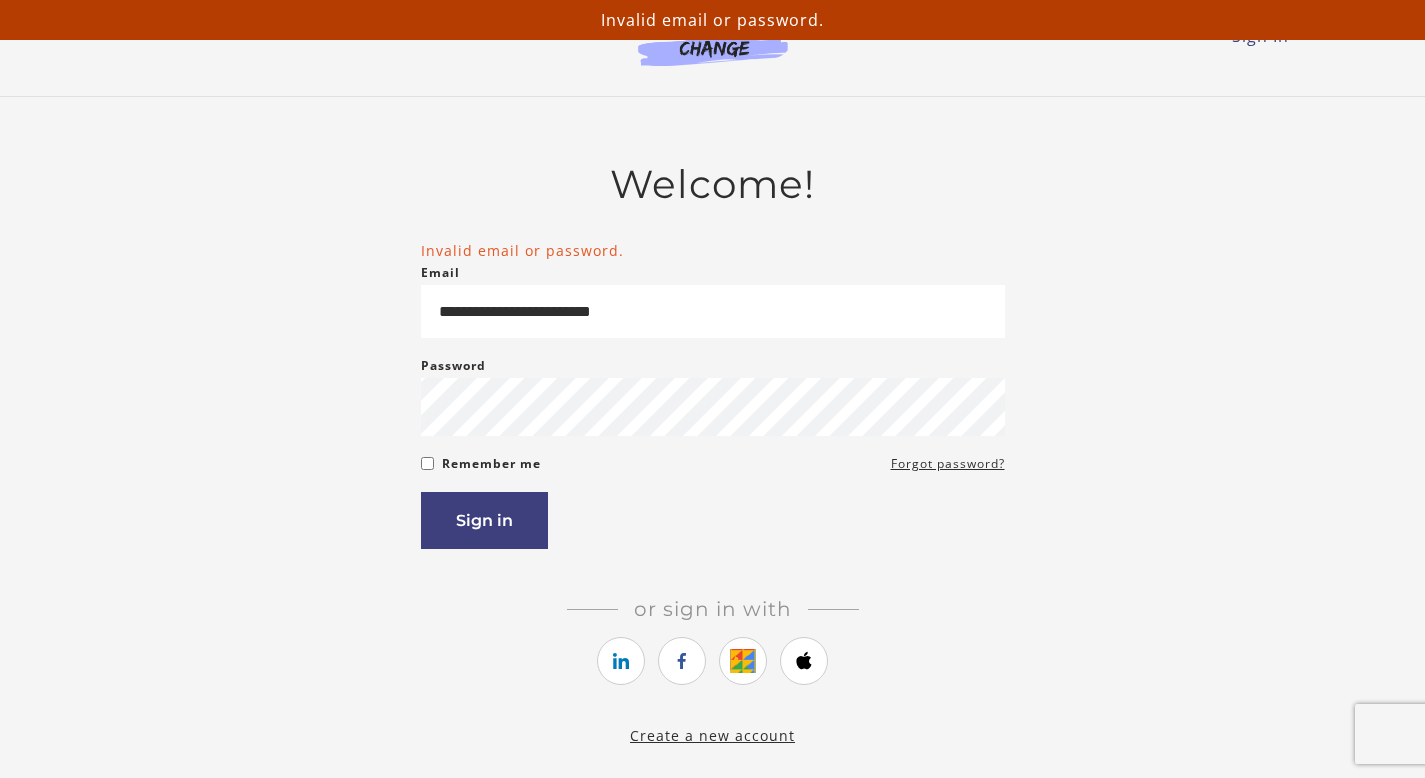 scroll, scrollTop: 0, scrollLeft: 0, axis: both 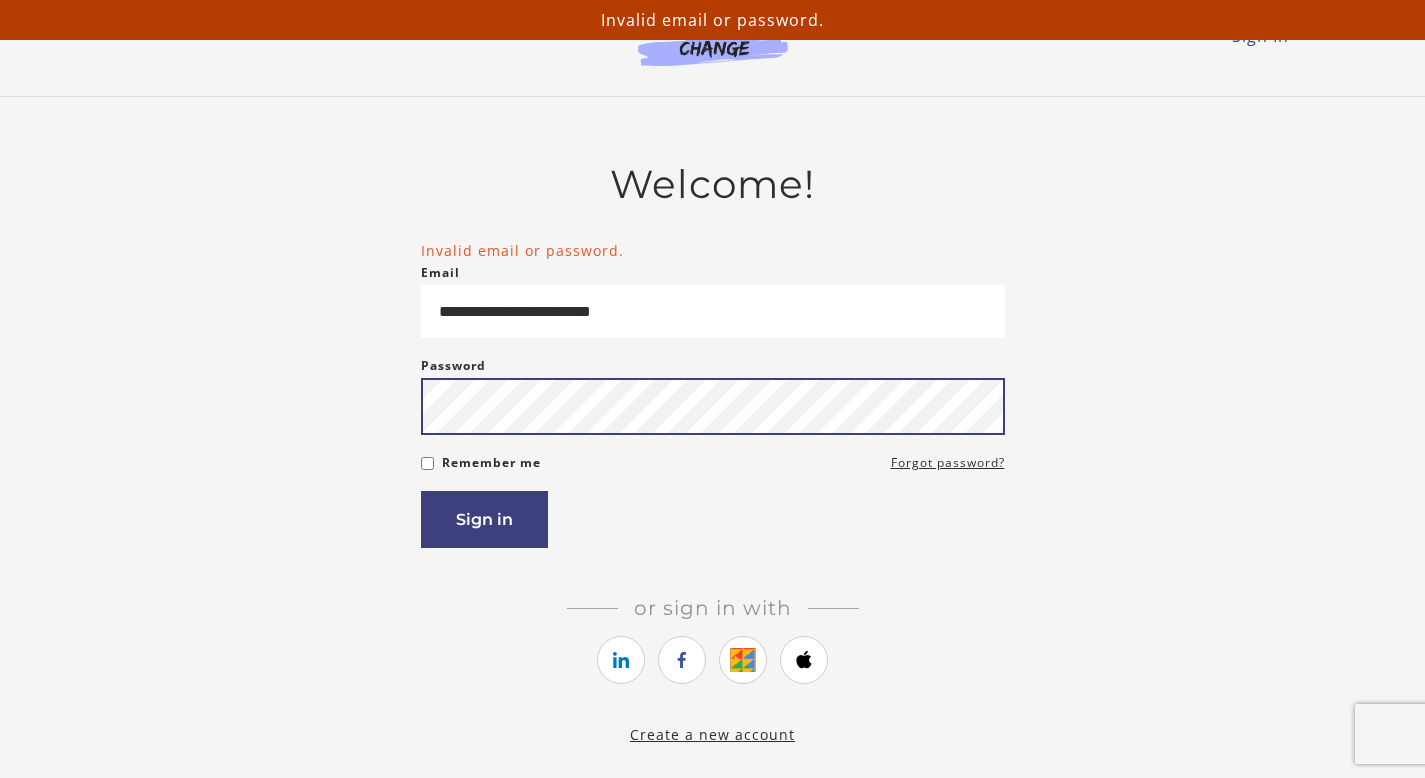 click on "Sign in" at bounding box center (484, 519) 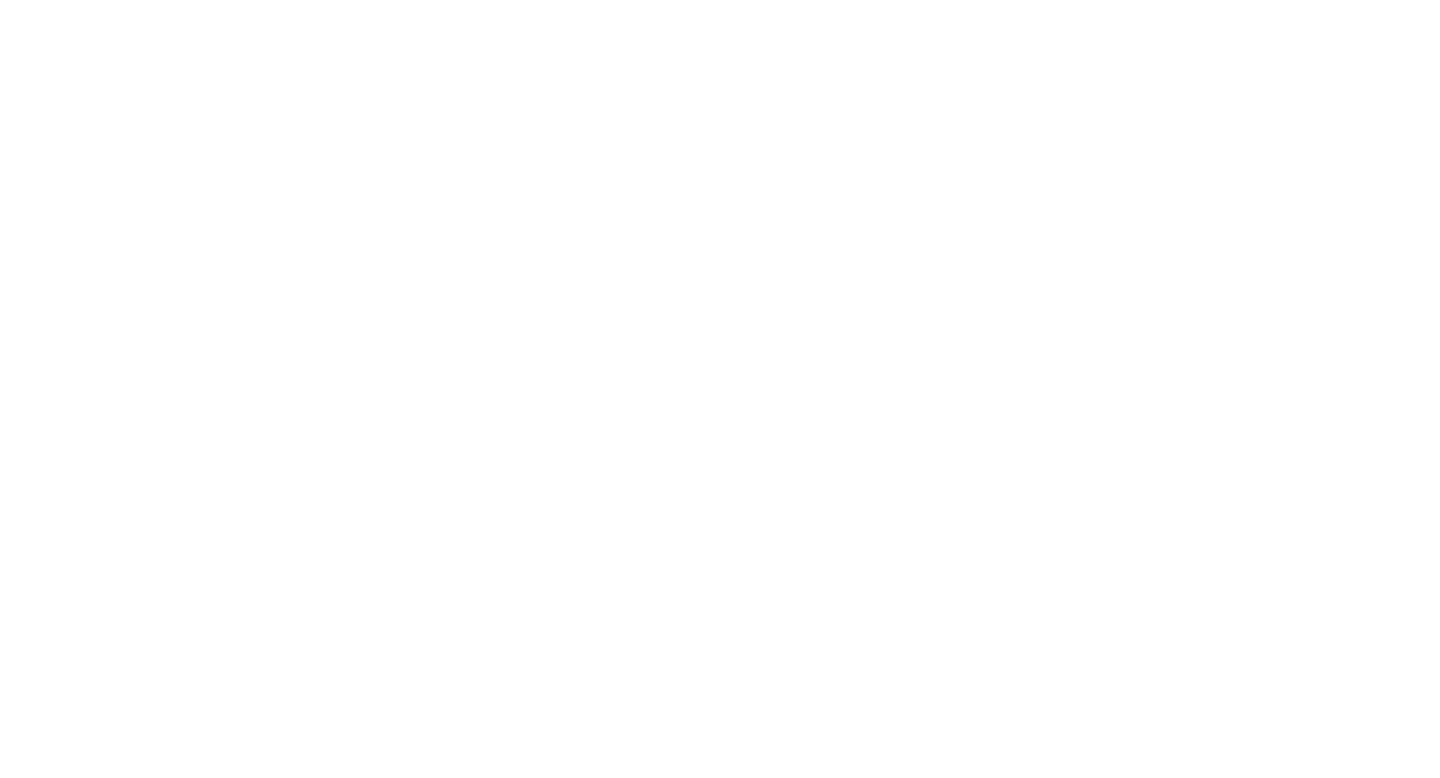 scroll, scrollTop: 0, scrollLeft: 0, axis: both 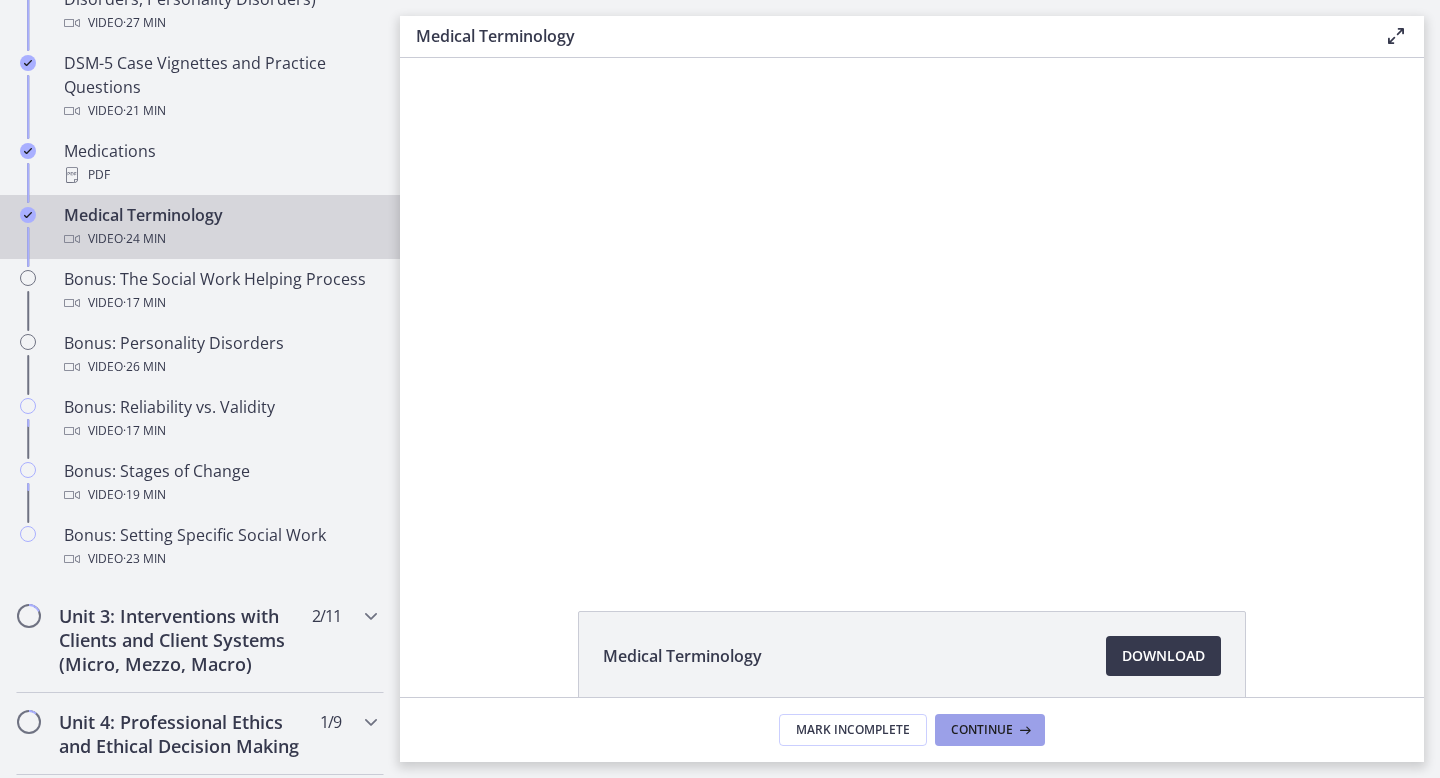 click on "Continue" at bounding box center (982, 730) 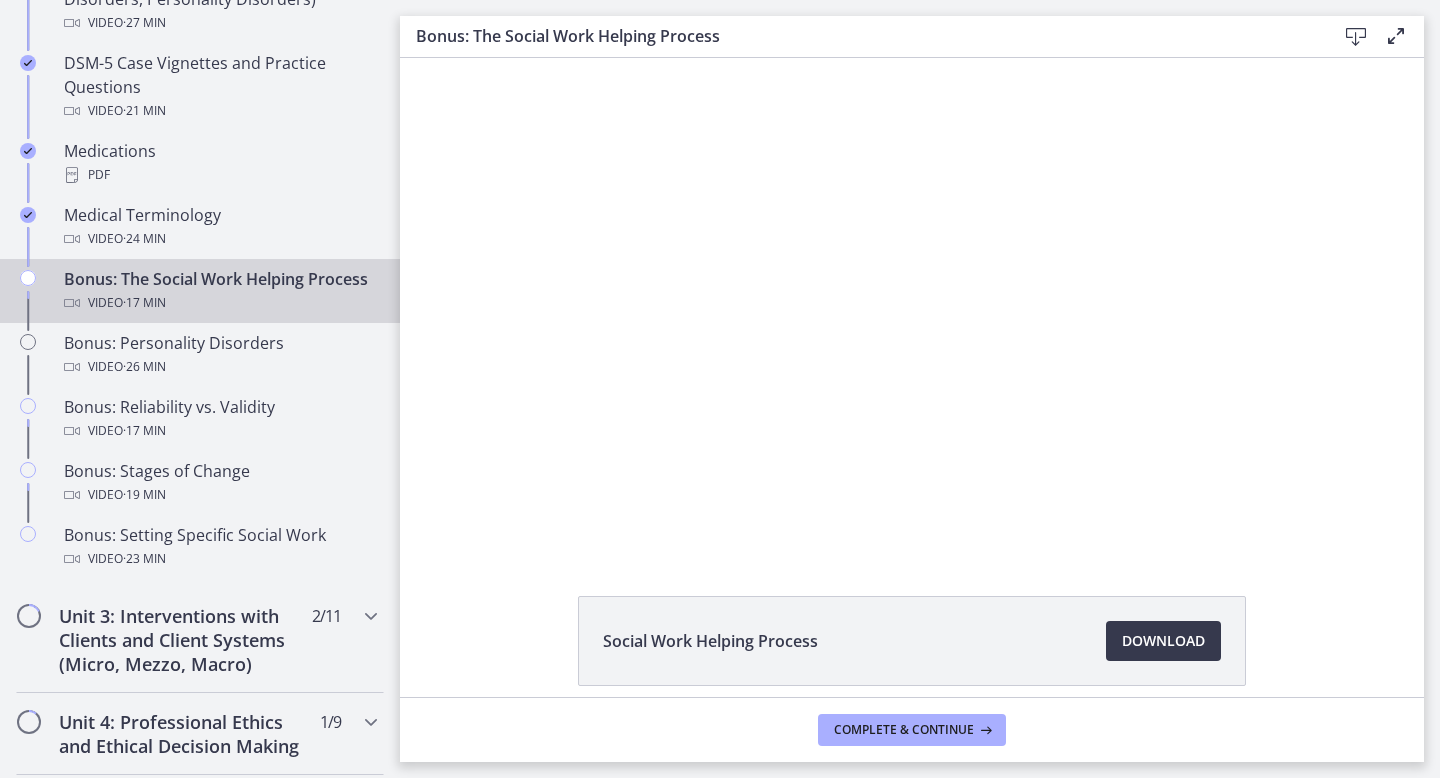 scroll, scrollTop: 0, scrollLeft: 0, axis: both 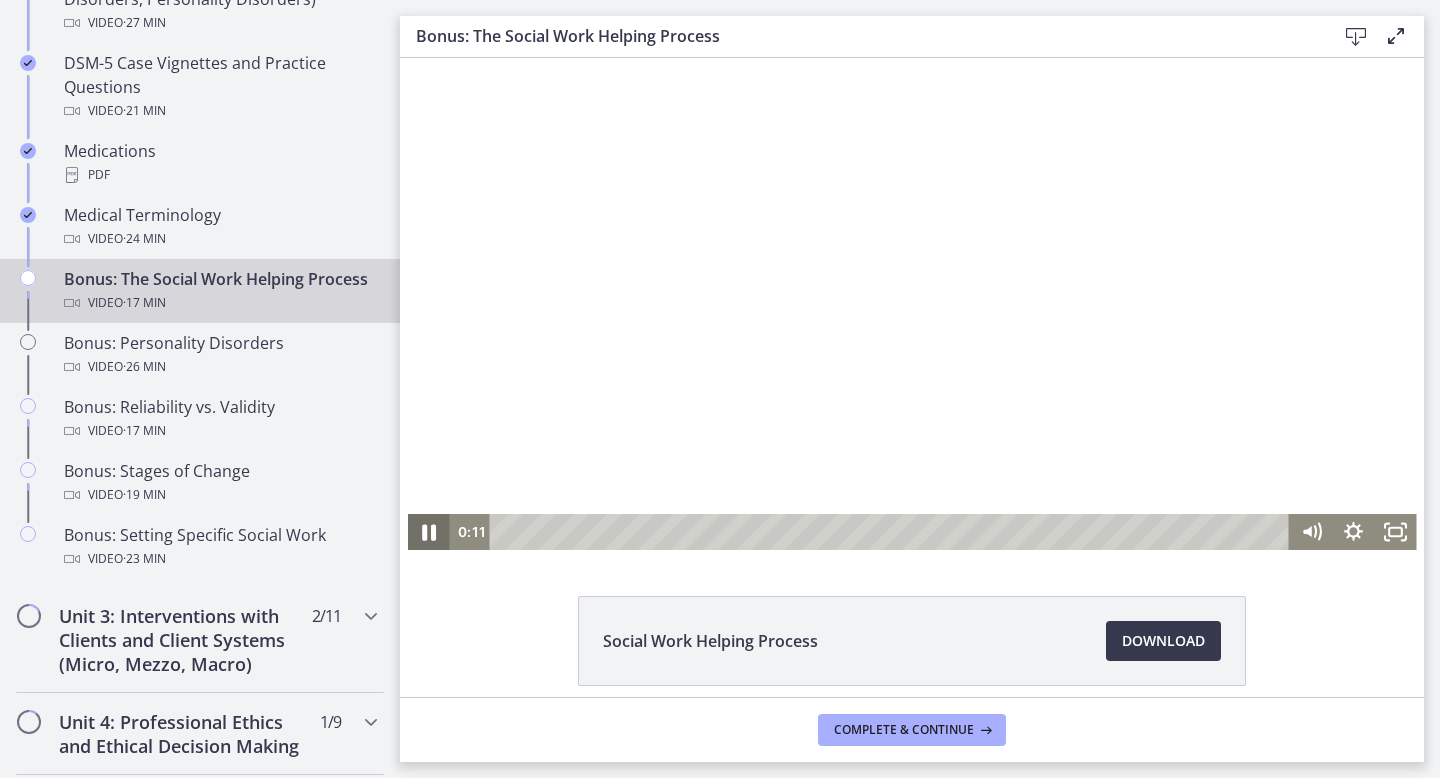 click 